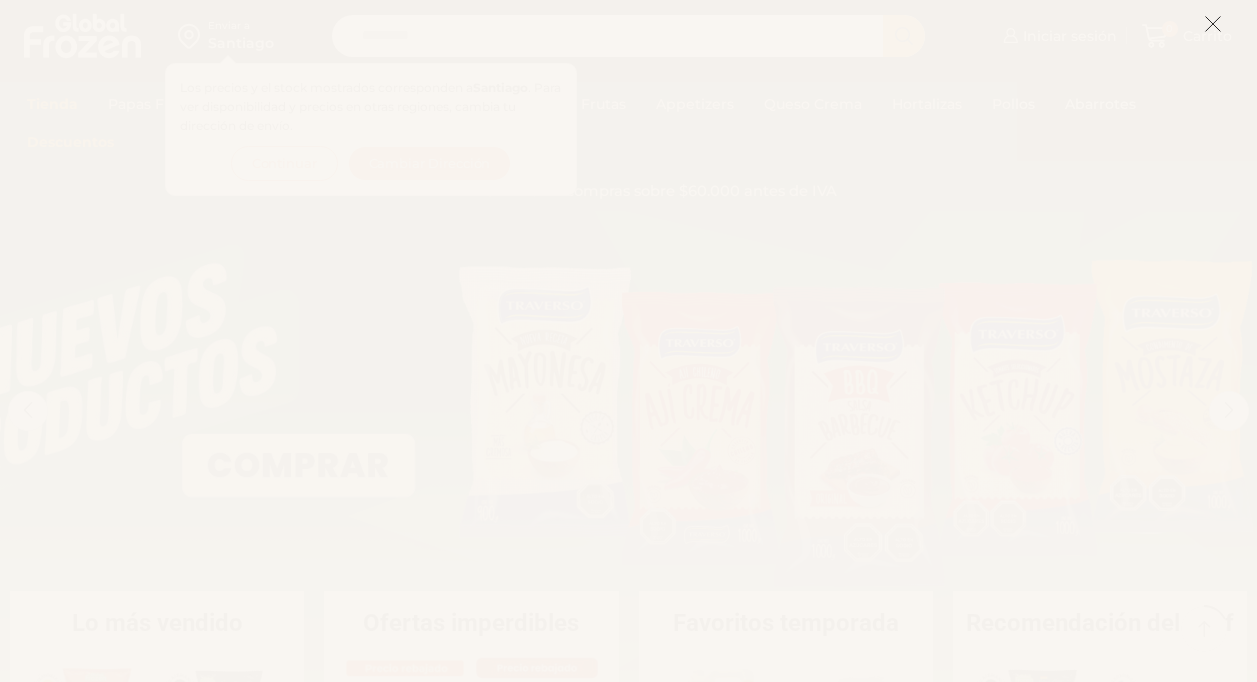 scroll, scrollTop: 375, scrollLeft: 0, axis: vertical 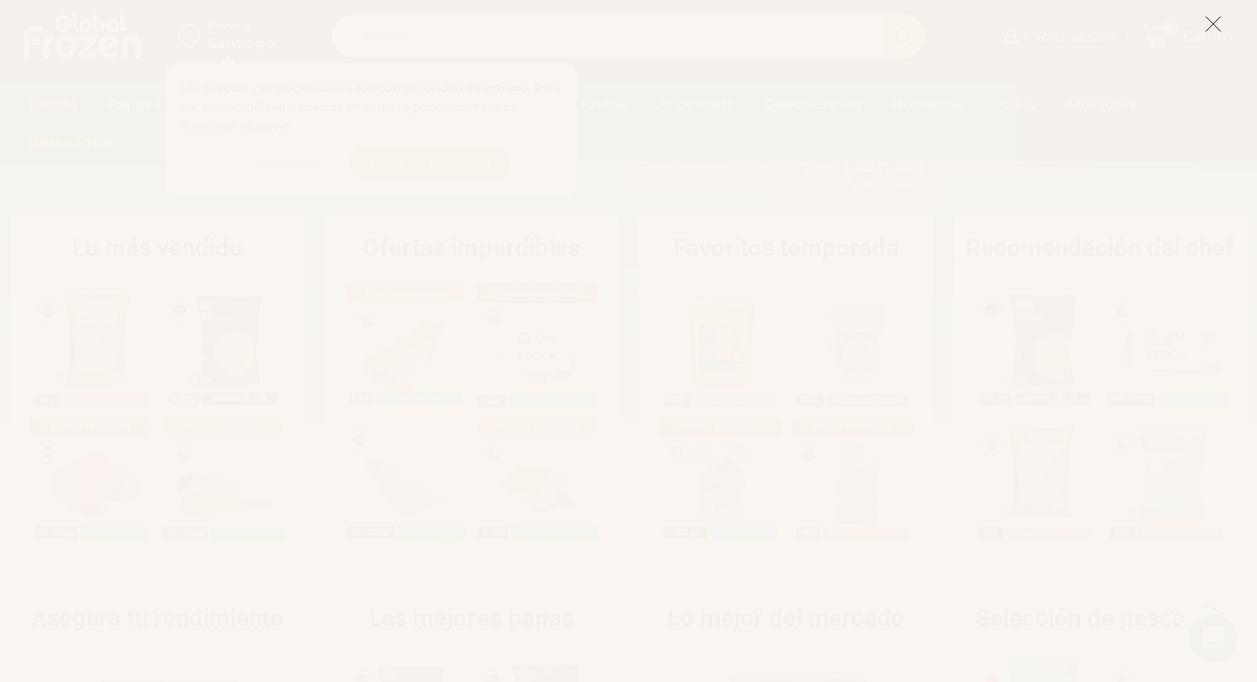 click at bounding box center [1213, 24] 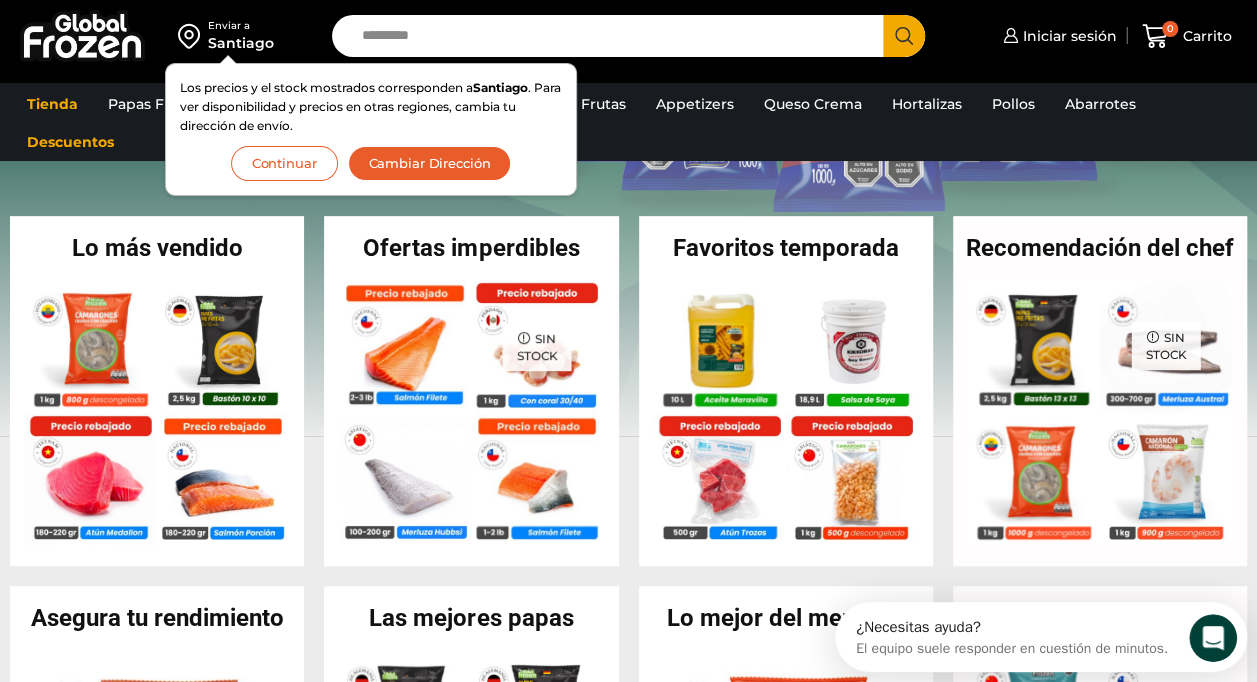 scroll, scrollTop: 0, scrollLeft: 0, axis: both 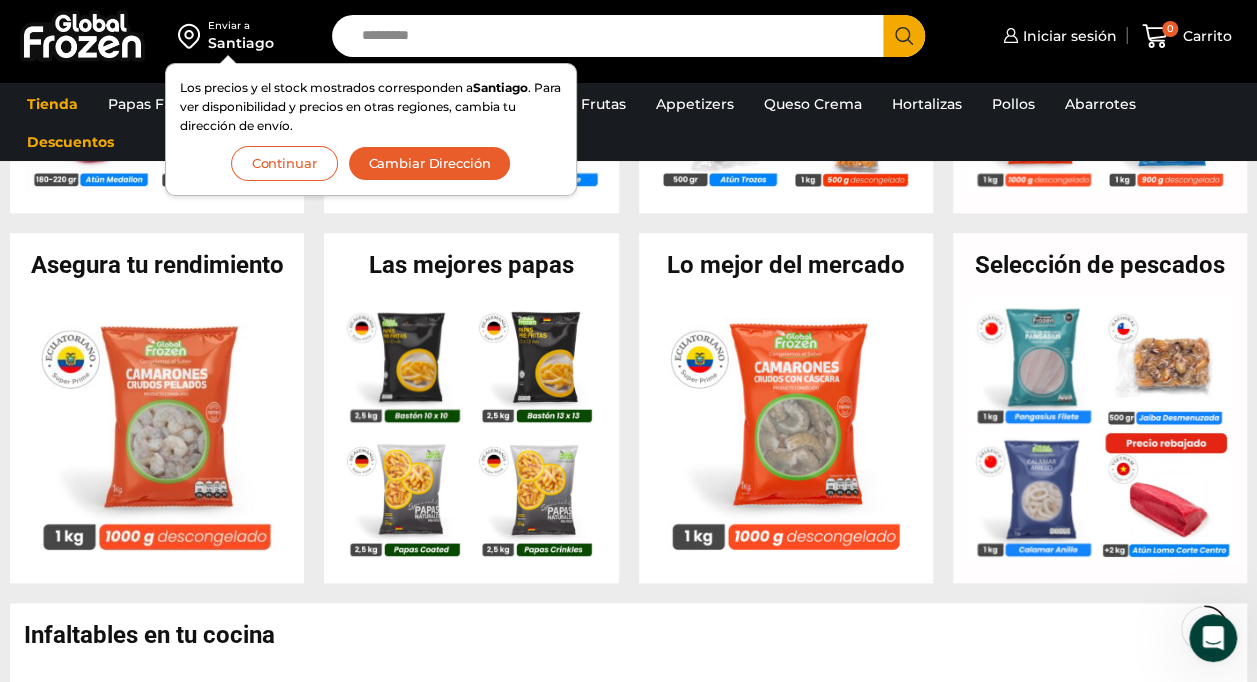 click on "Las mejores papas
En stock
Papas Fritas 10x10mm – Corte Bastón – Caja 10 kg
$ 1.940
Agregar al carrito
Vista Rápida
En stock
$
$" at bounding box center (471, 408) 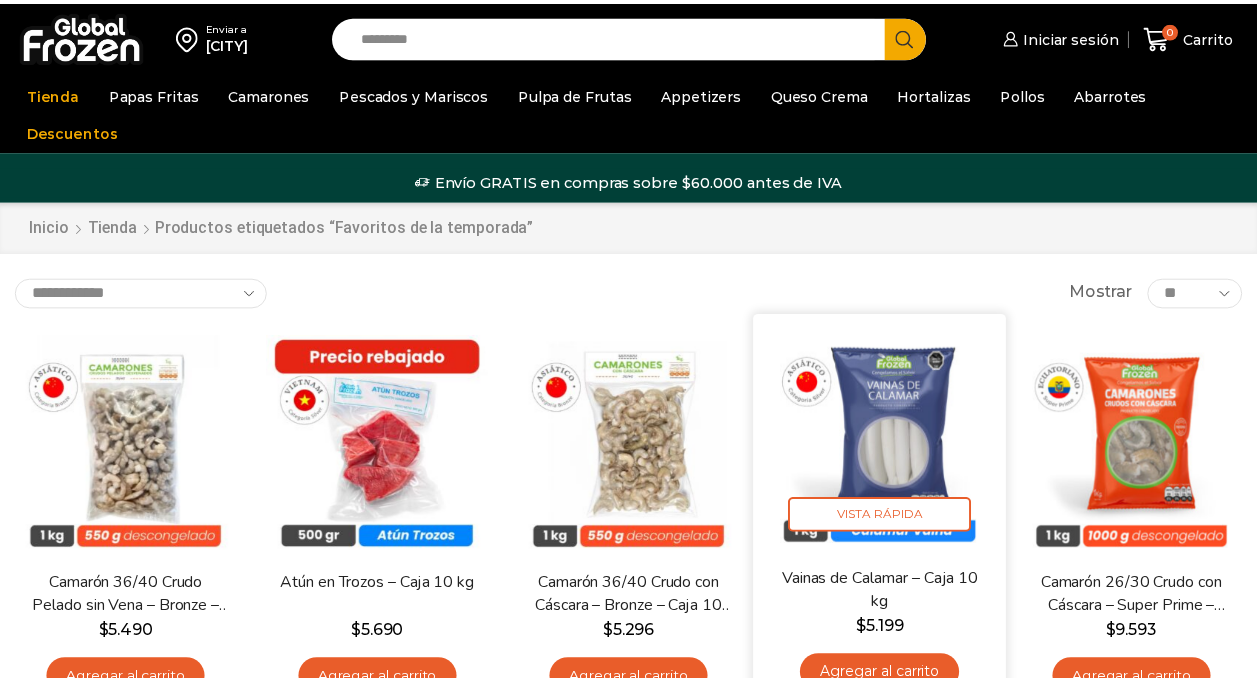 scroll, scrollTop: 0, scrollLeft: 0, axis: both 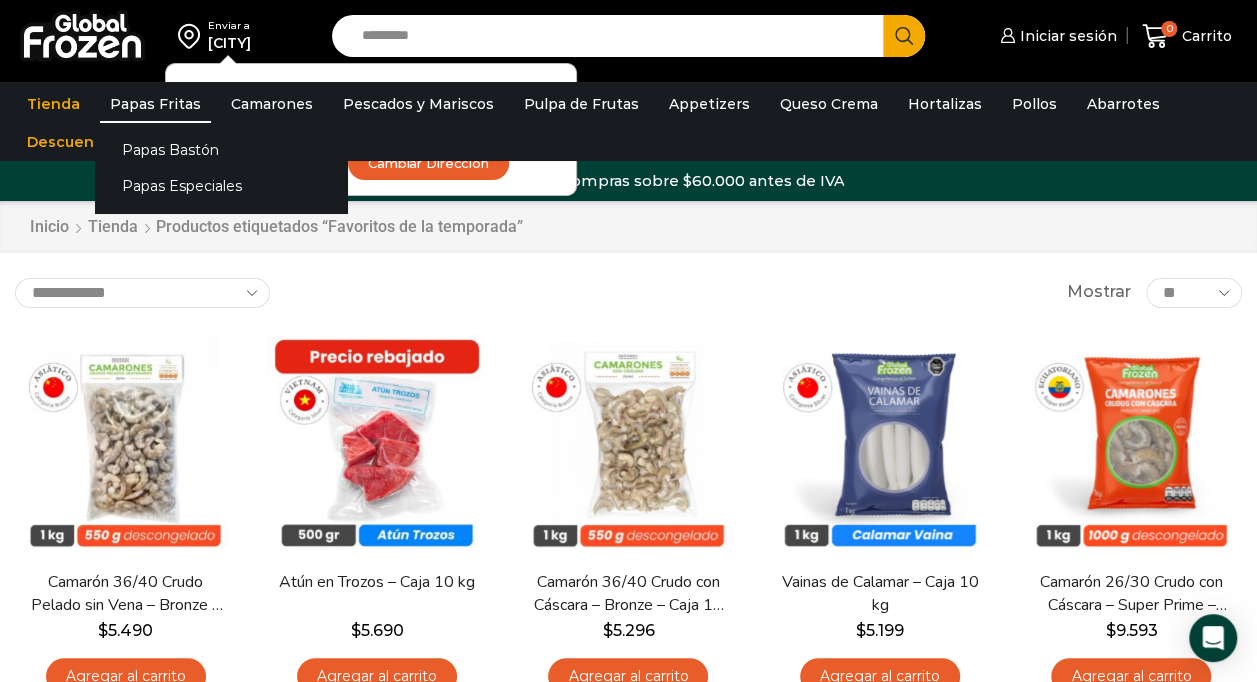 click on "Papas Fritas" at bounding box center [155, 104] 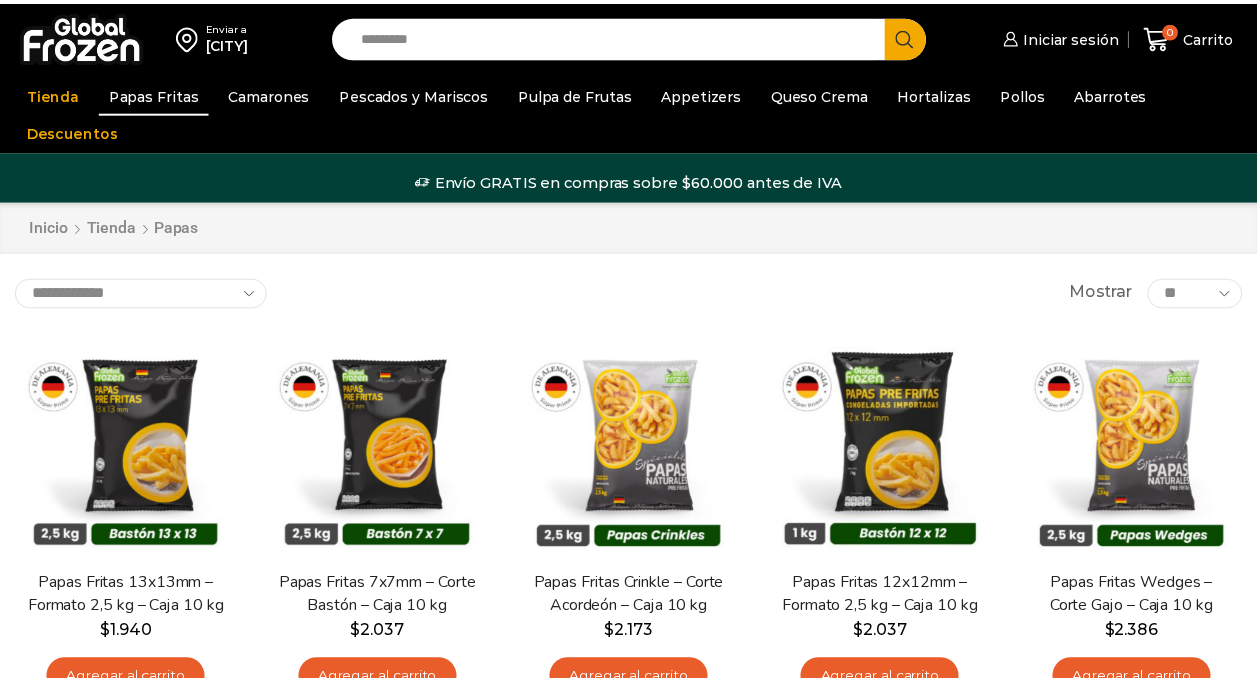 scroll, scrollTop: 0, scrollLeft: 0, axis: both 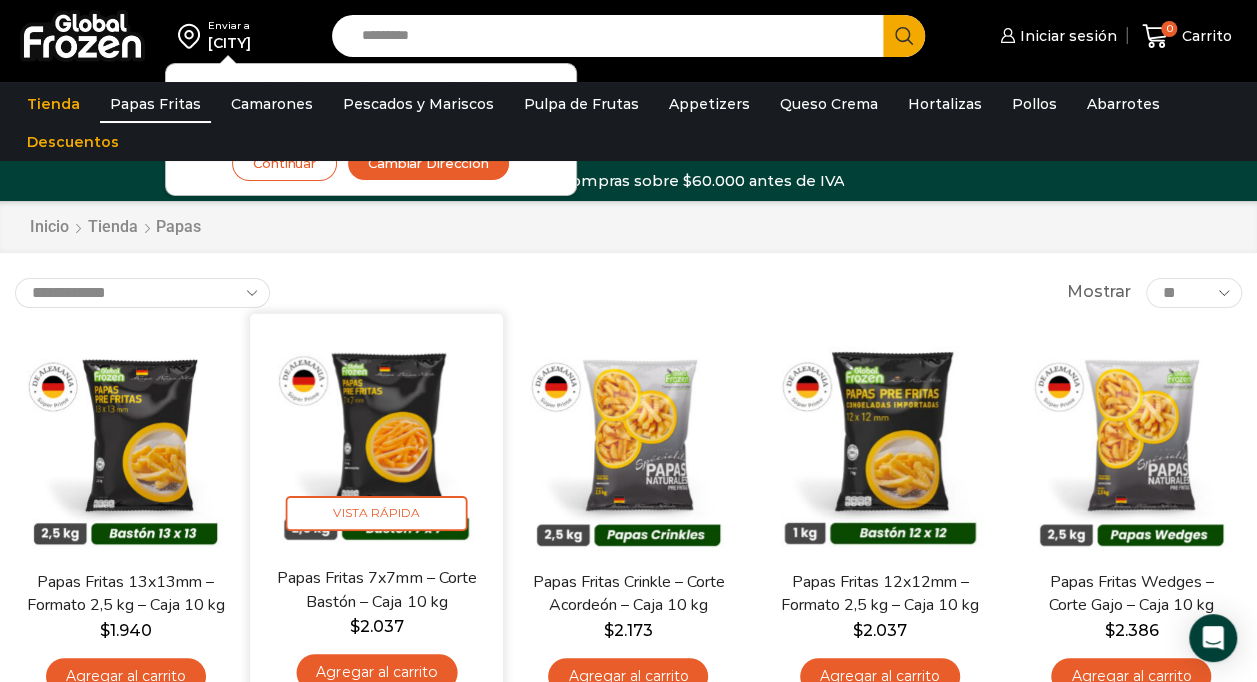 click on "Agregar al carrito" at bounding box center [377, 672] 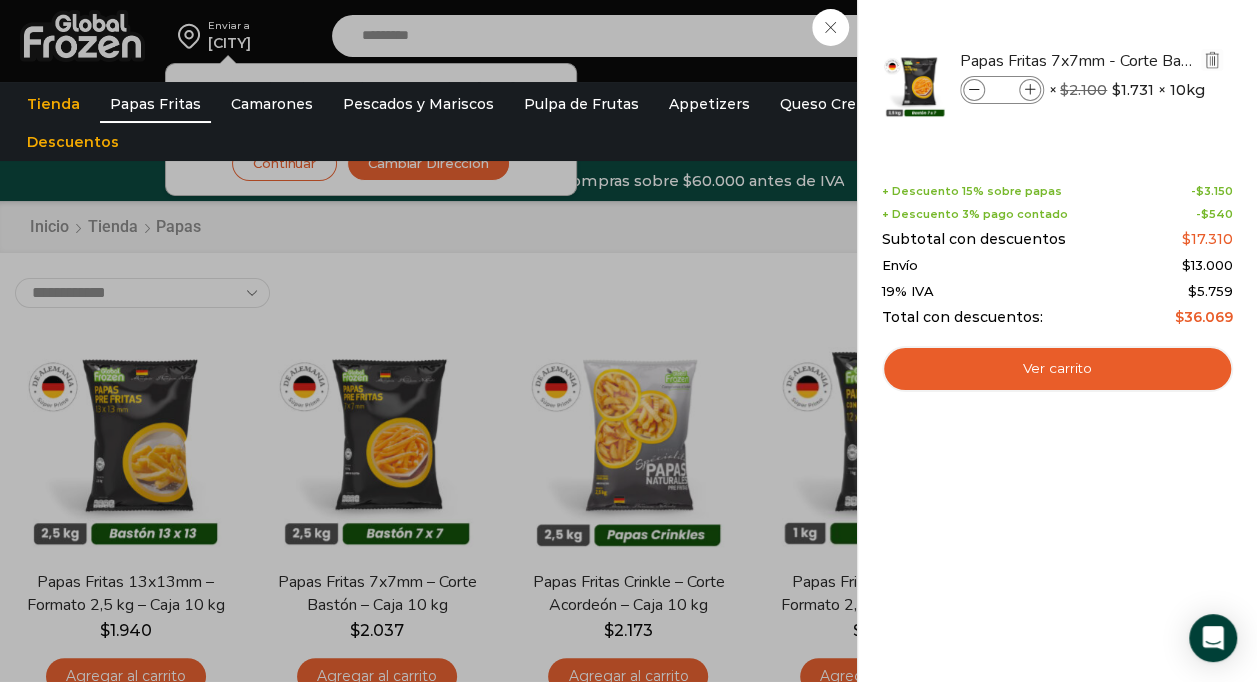 click at bounding box center (1030, 90) 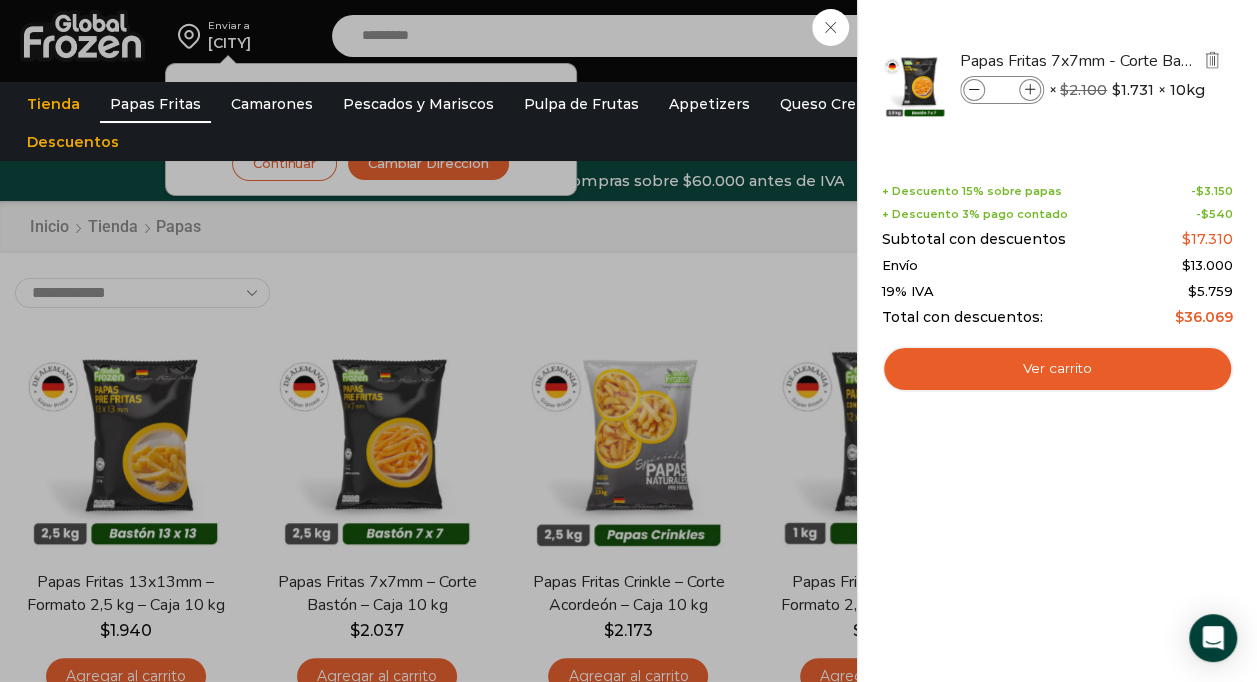 click at bounding box center [1030, 90] 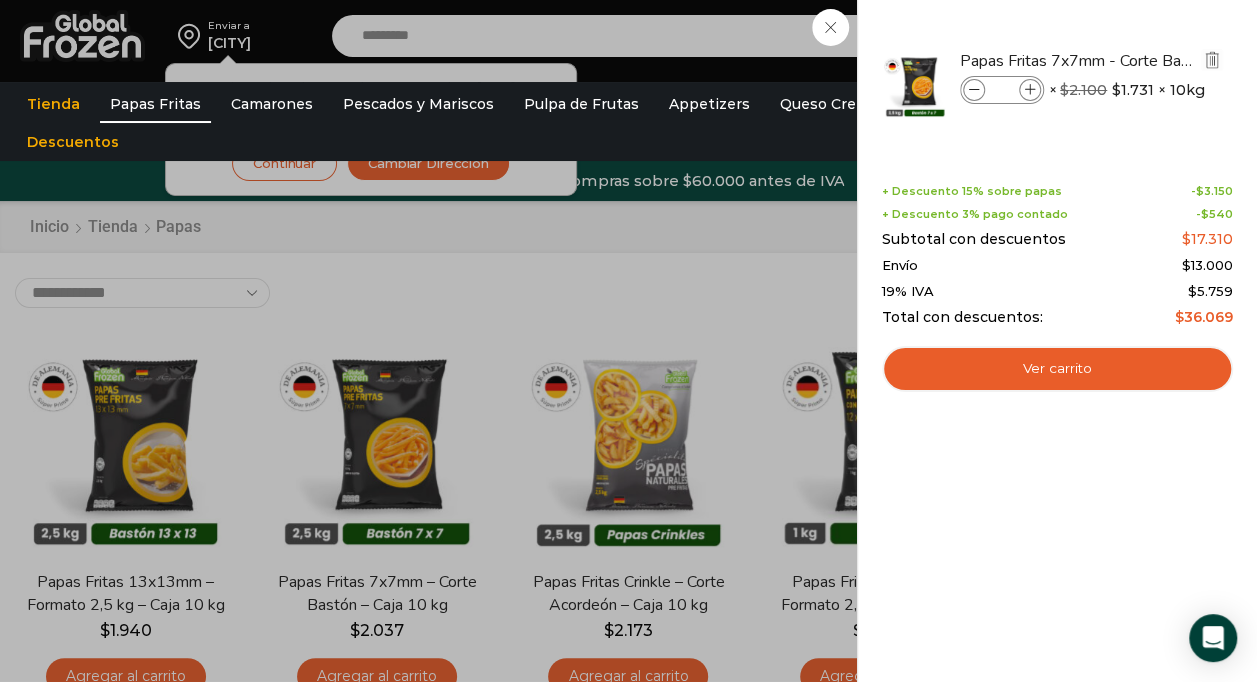 click at bounding box center [1030, 90] 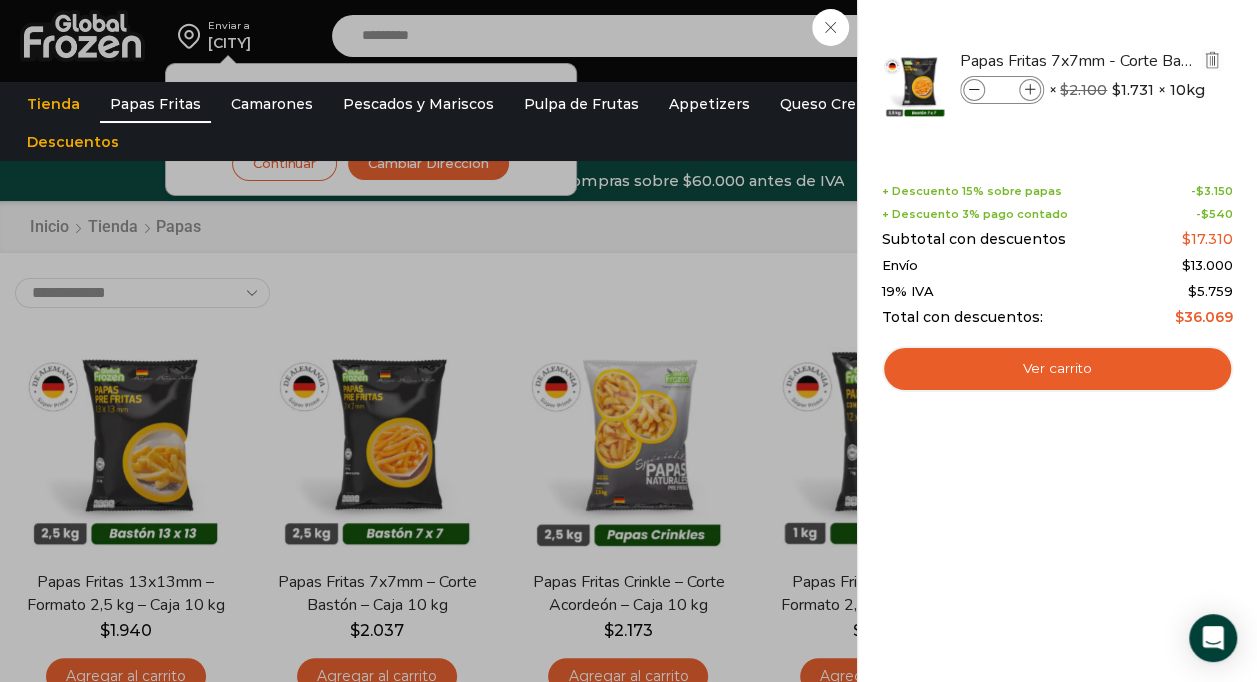 click at bounding box center (1030, 90) 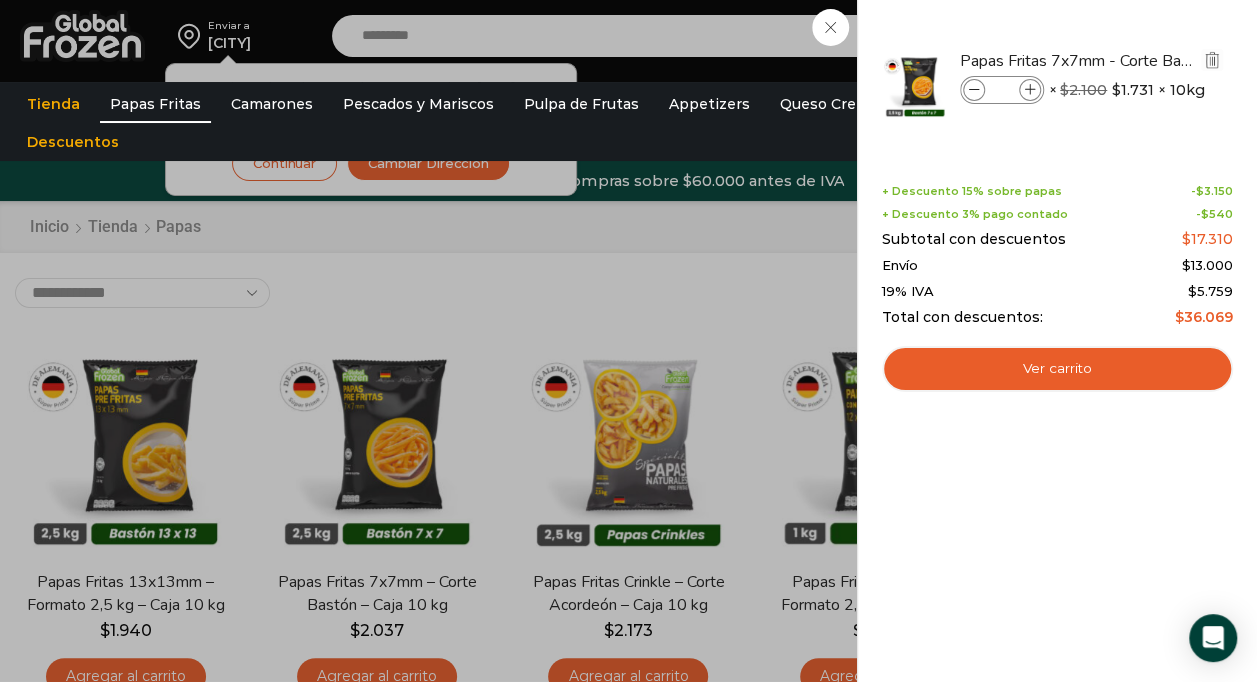 click at bounding box center [1030, 90] 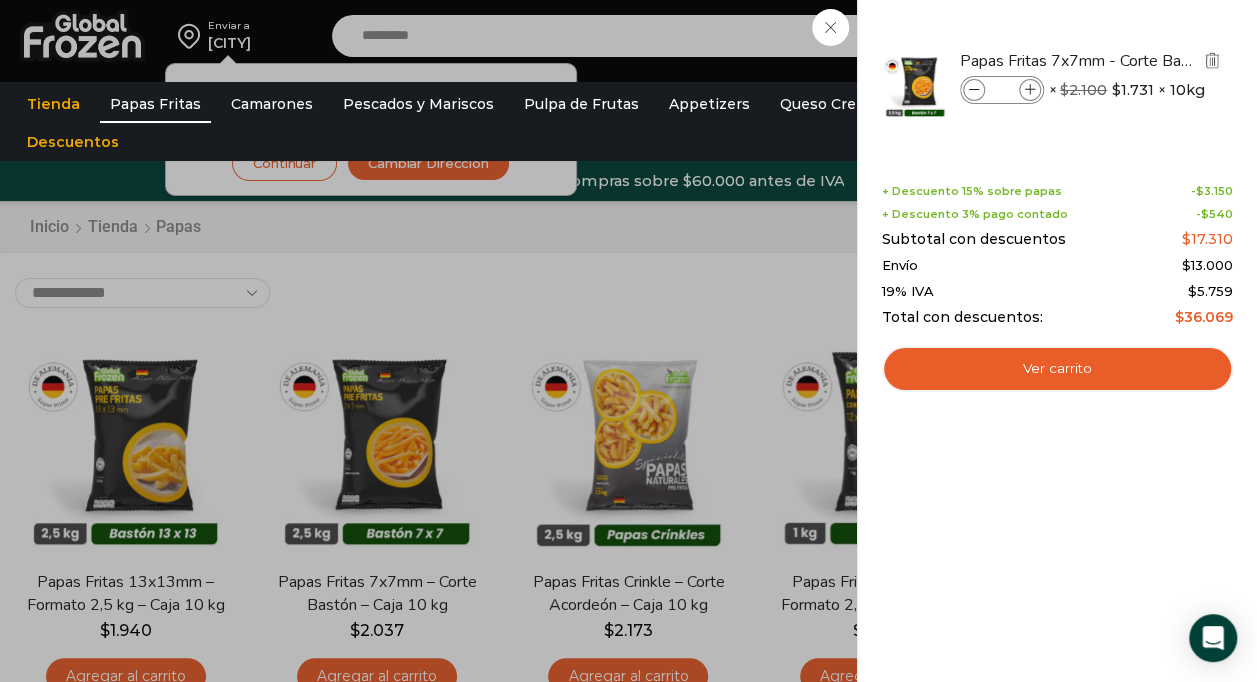 click at bounding box center (1030, 90) 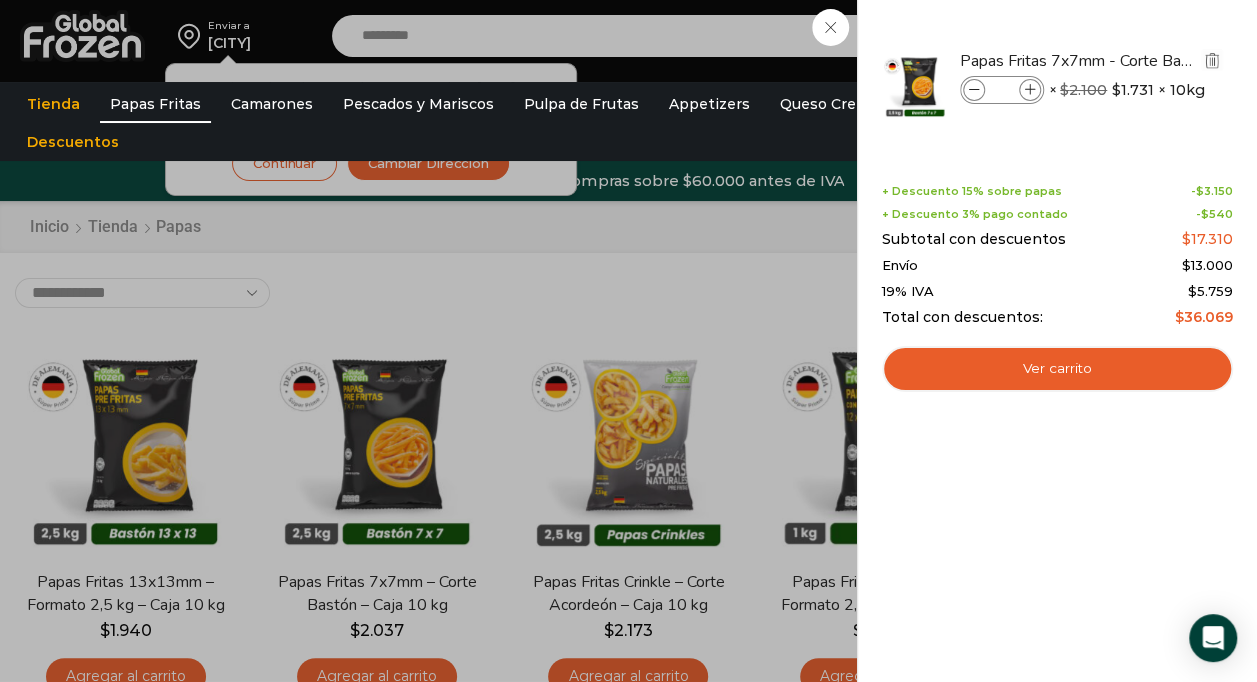 click at bounding box center (1030, 90) 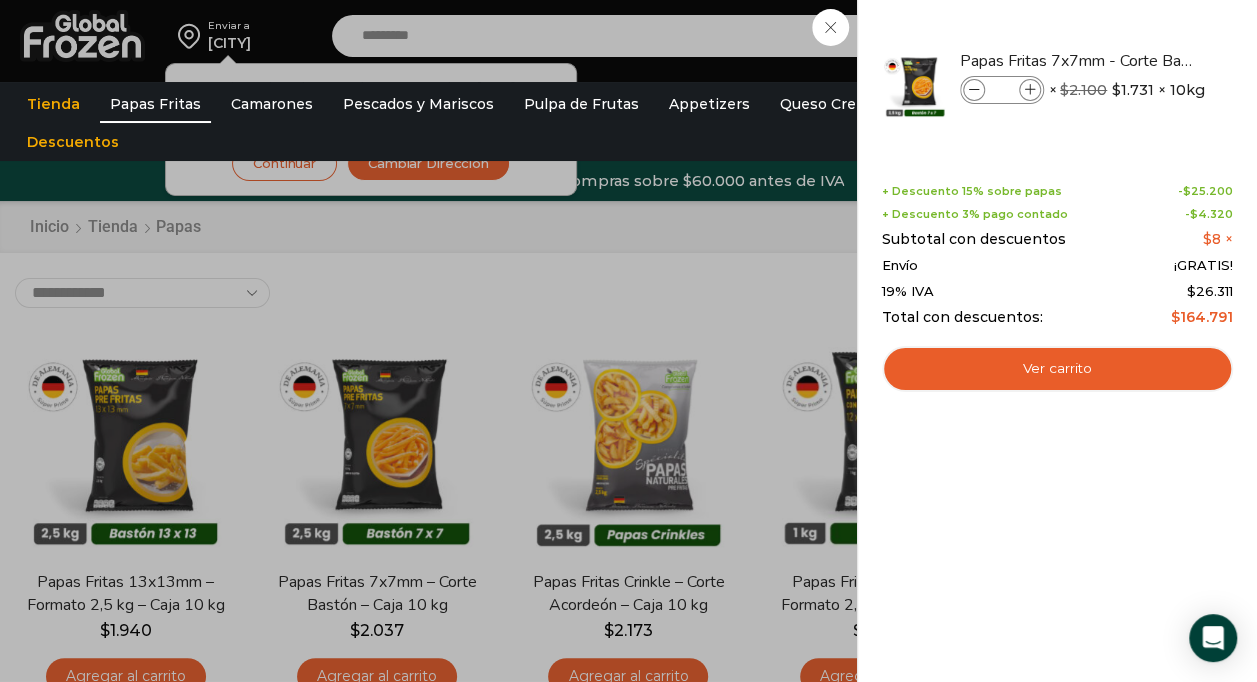 click on "8
Carrito
8
8
Shopping Cart
*" at bounding box center [1187, 36] 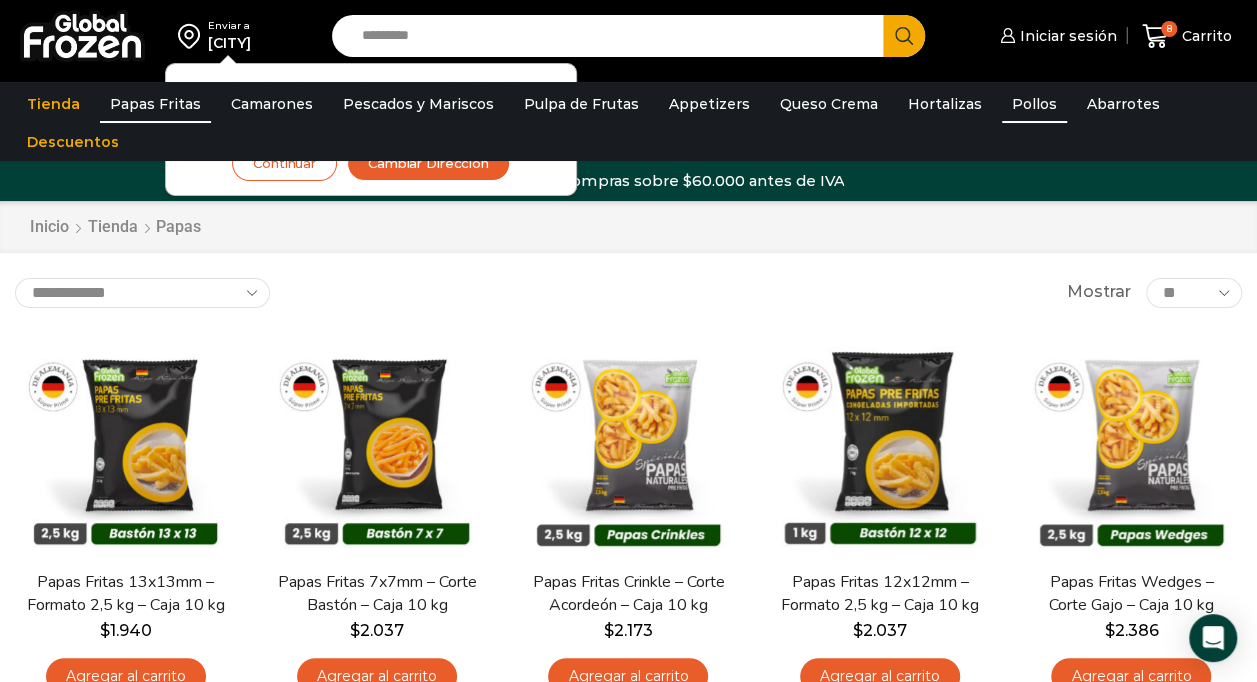 click on "Pollos" at bounding box center (1034, 104) 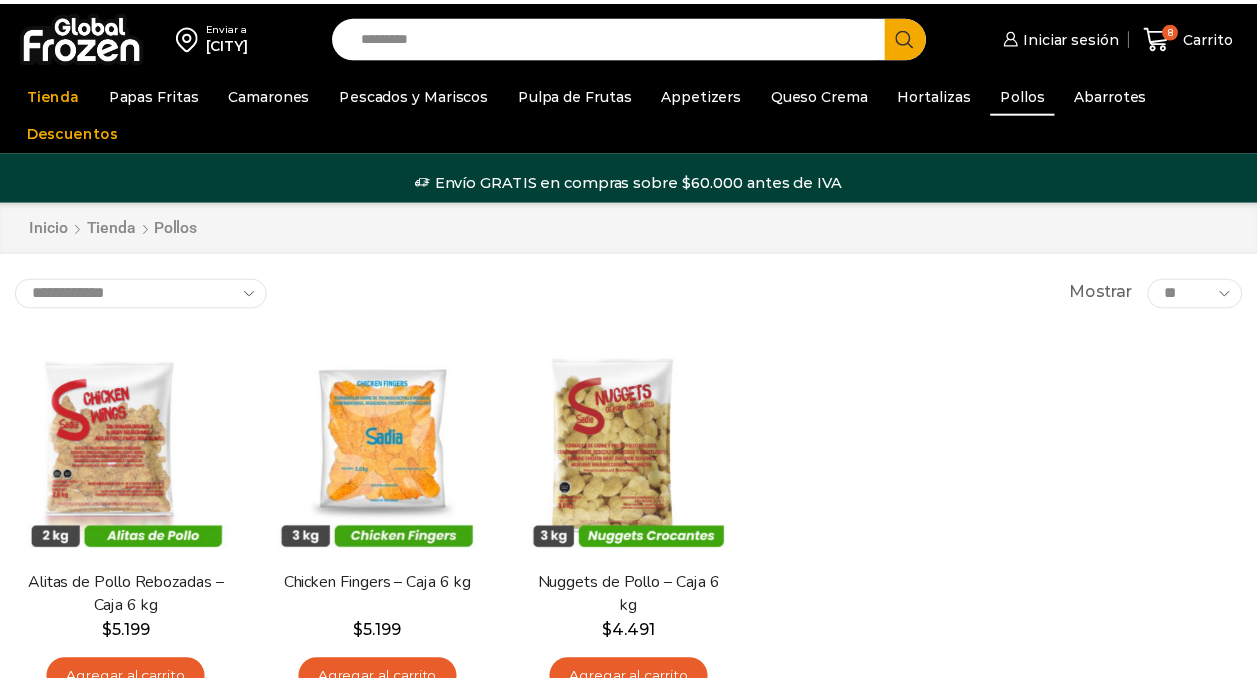 scroll, scrollTop: 0, scrollLeft: 0, axis: both 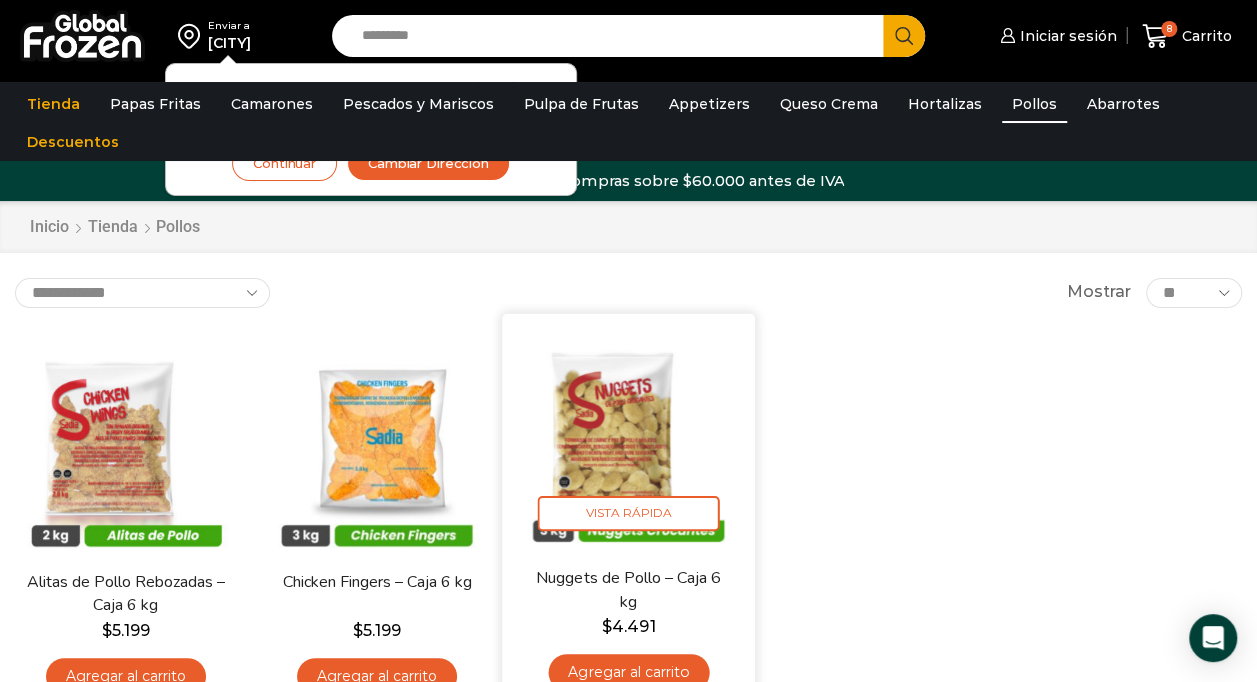 click at bounding box center [628, 439] 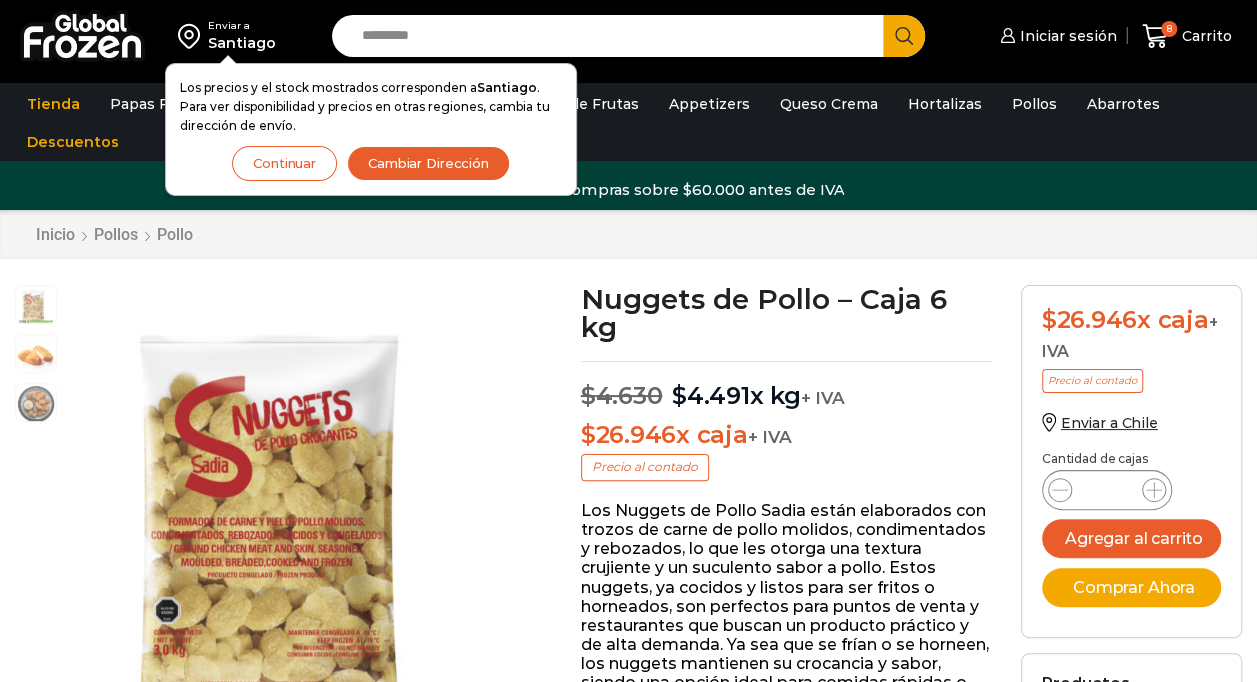 scroll, scrollTop: 1, scrollLeft: 0, axis: vertical 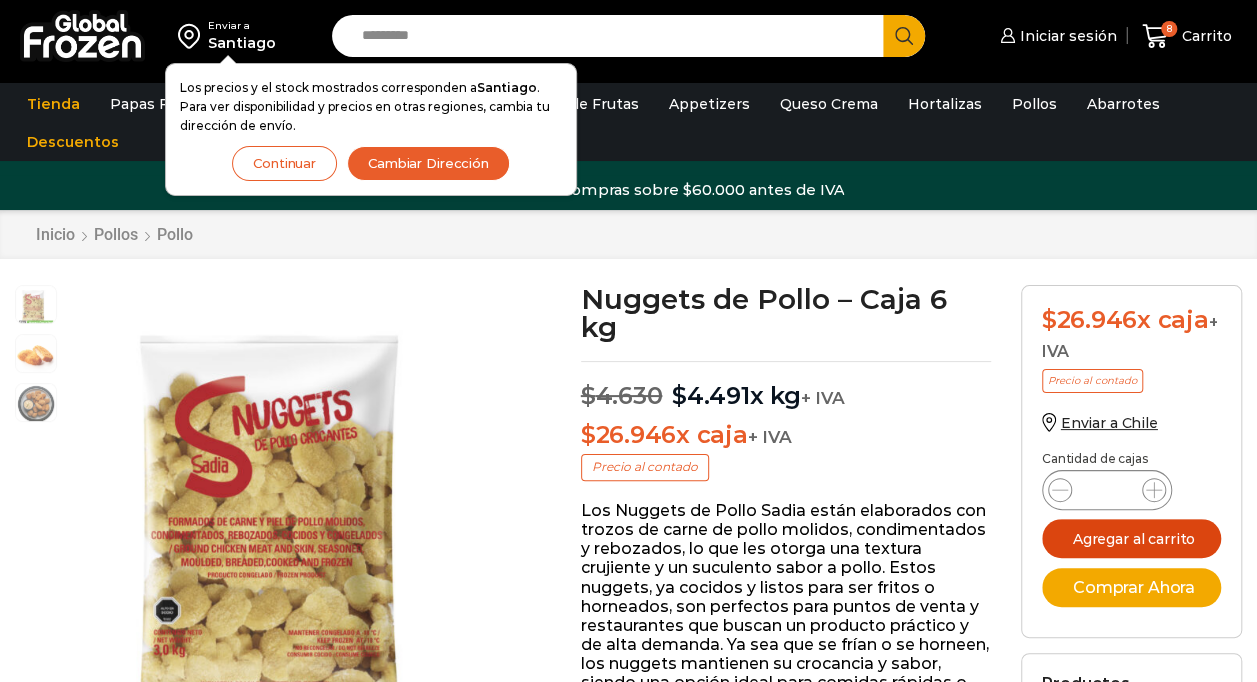 click on "Agregar al carrito" at bounding box center (1131, 538) 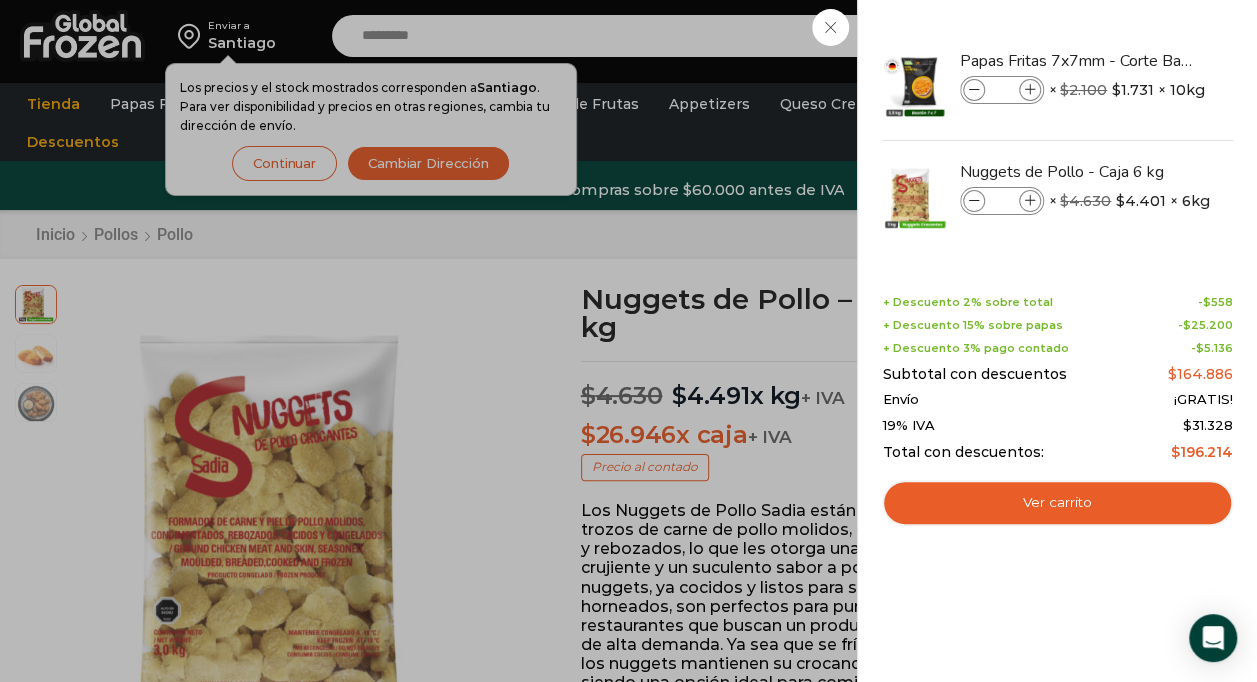 click on "9
Carrito
9
9
Shopping Cart
*" at bounding box center (1187, 36) 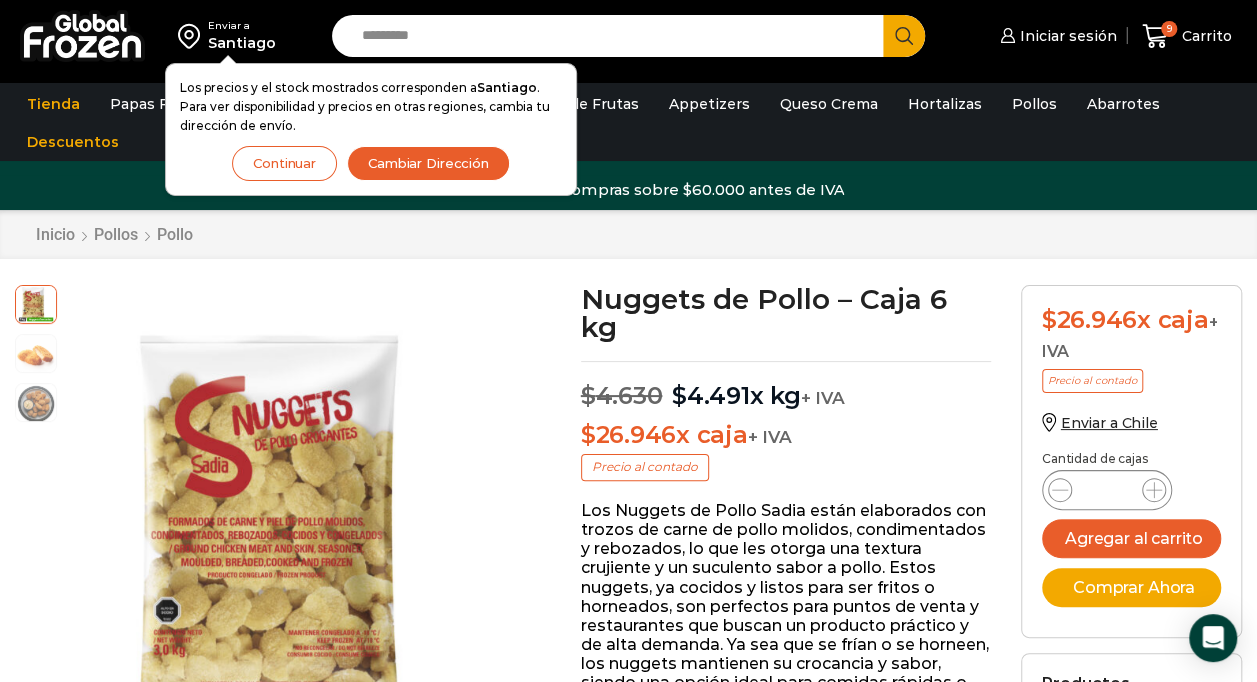 click on "Continuar" at bounding box center (284, 163) 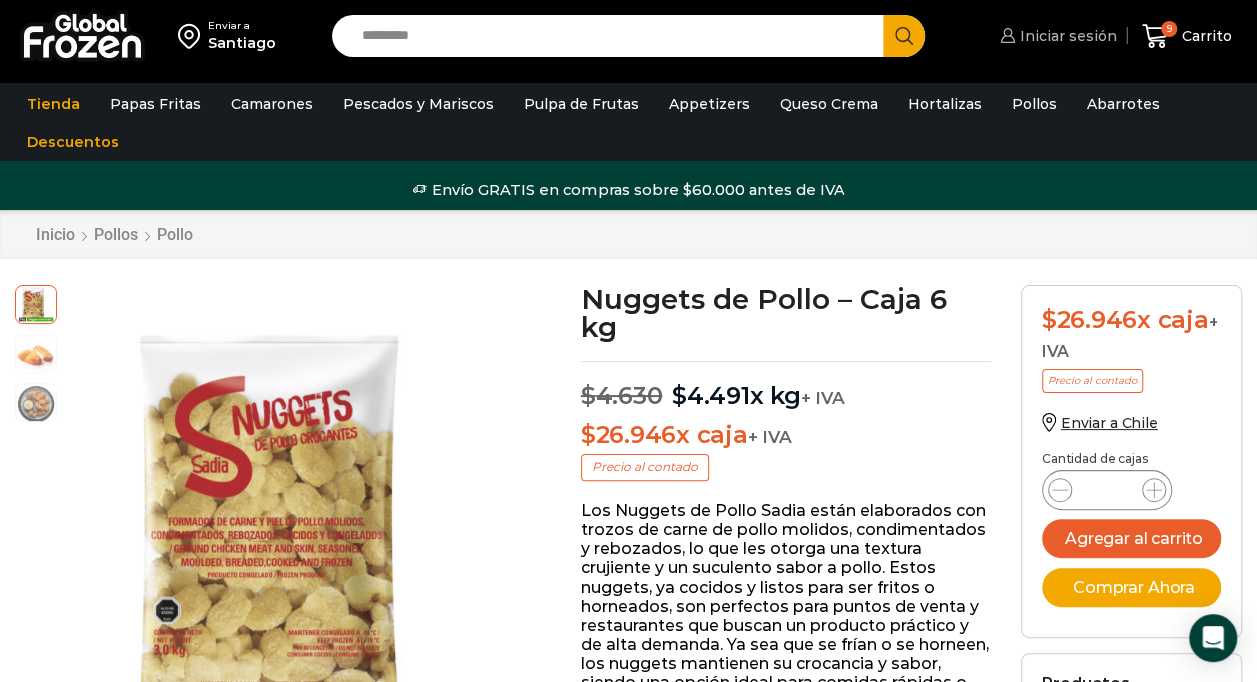 click on "Iniciar sesión" at bounding box center (1066, 36) 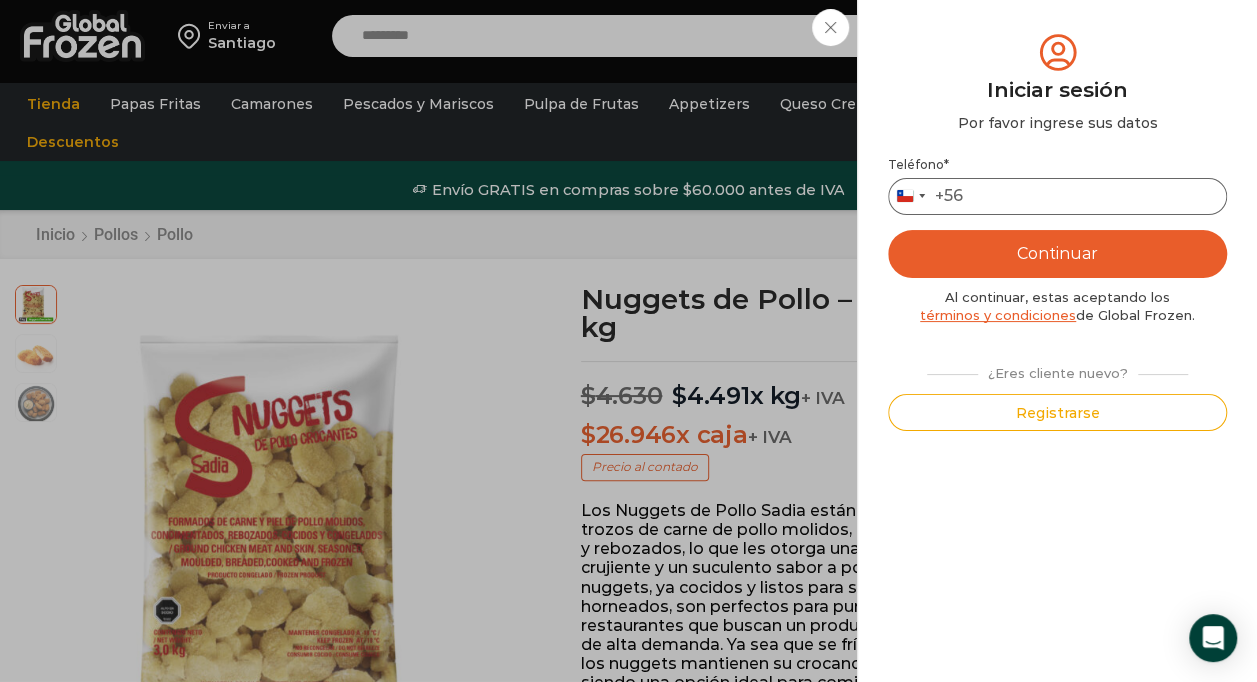 click on "Teléfono
*" at bounding box center (1057, 196) 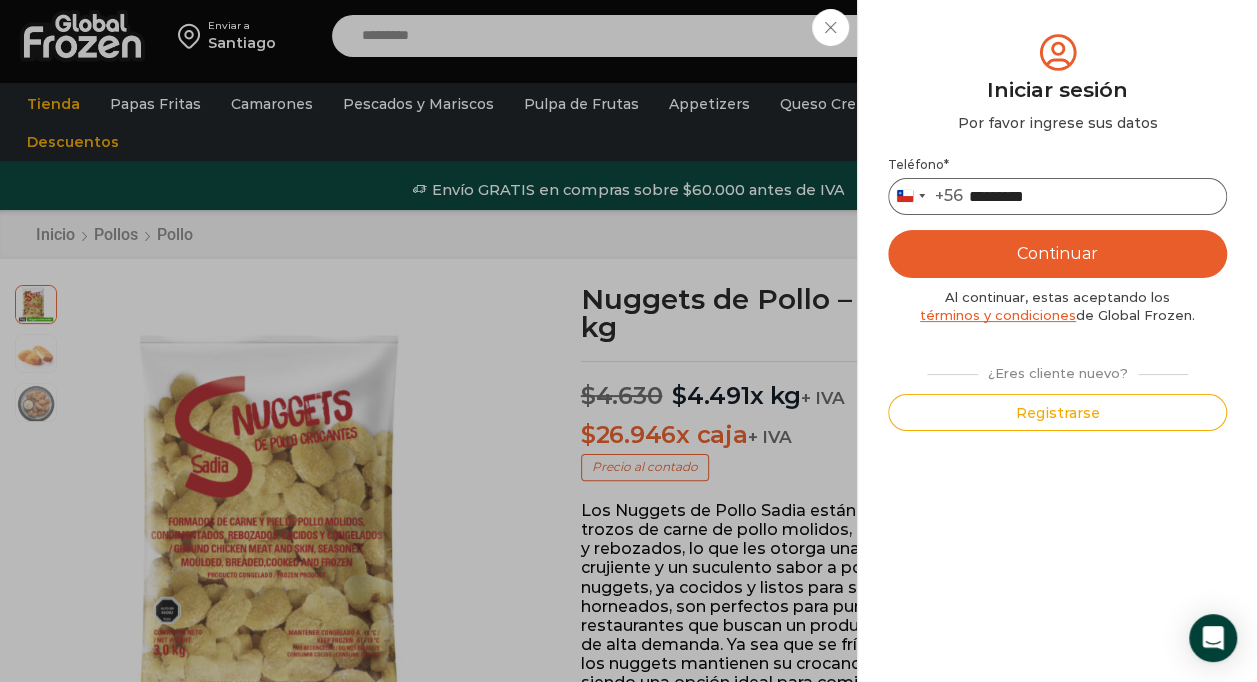 type on "*********" 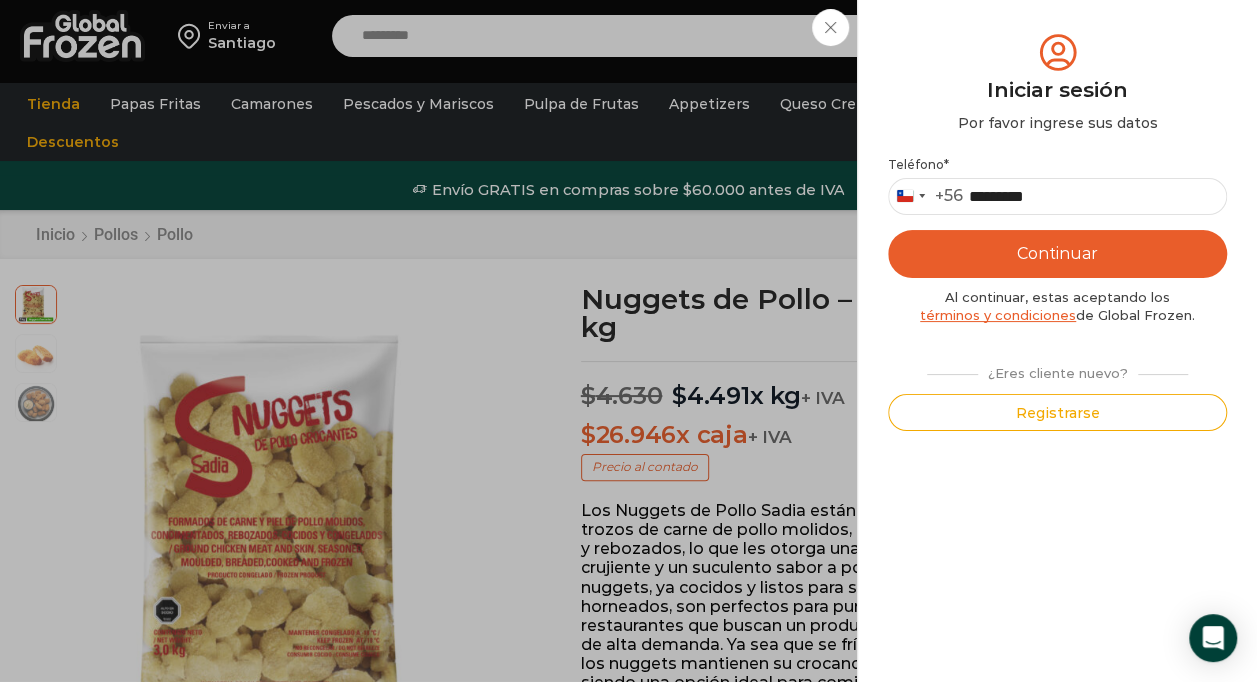 click on "Continuar" at bounding box center [1057, 254] 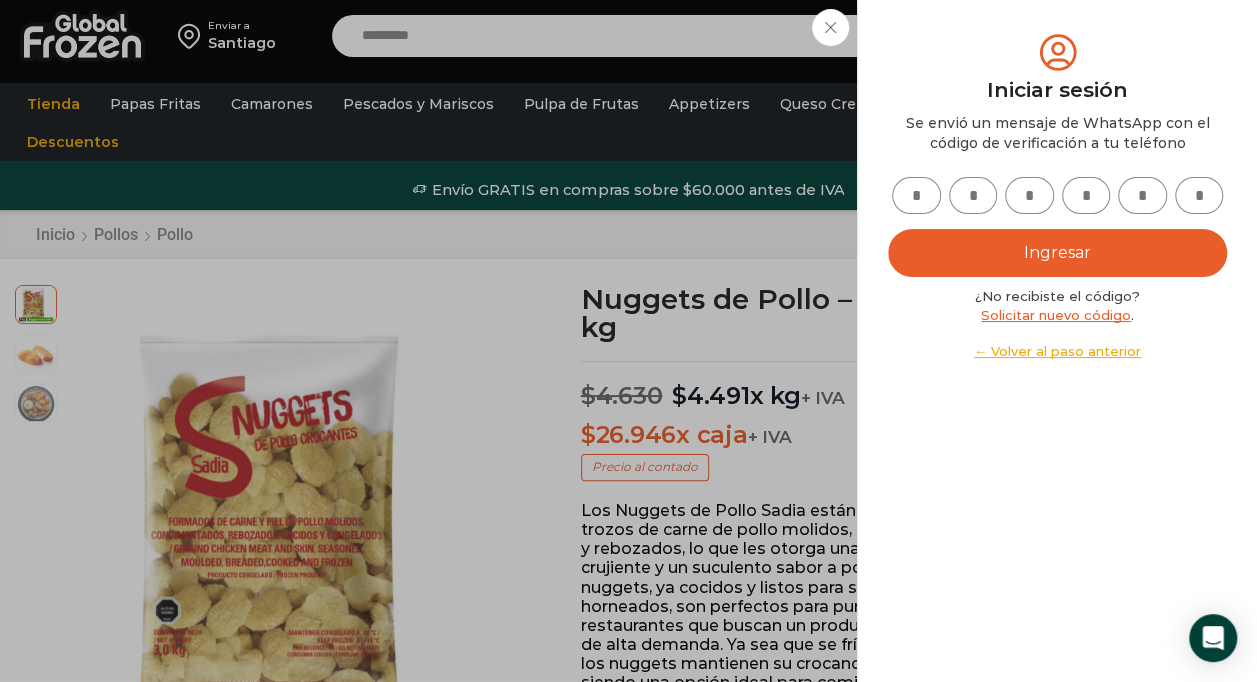 click at bounding box center [916, 195] 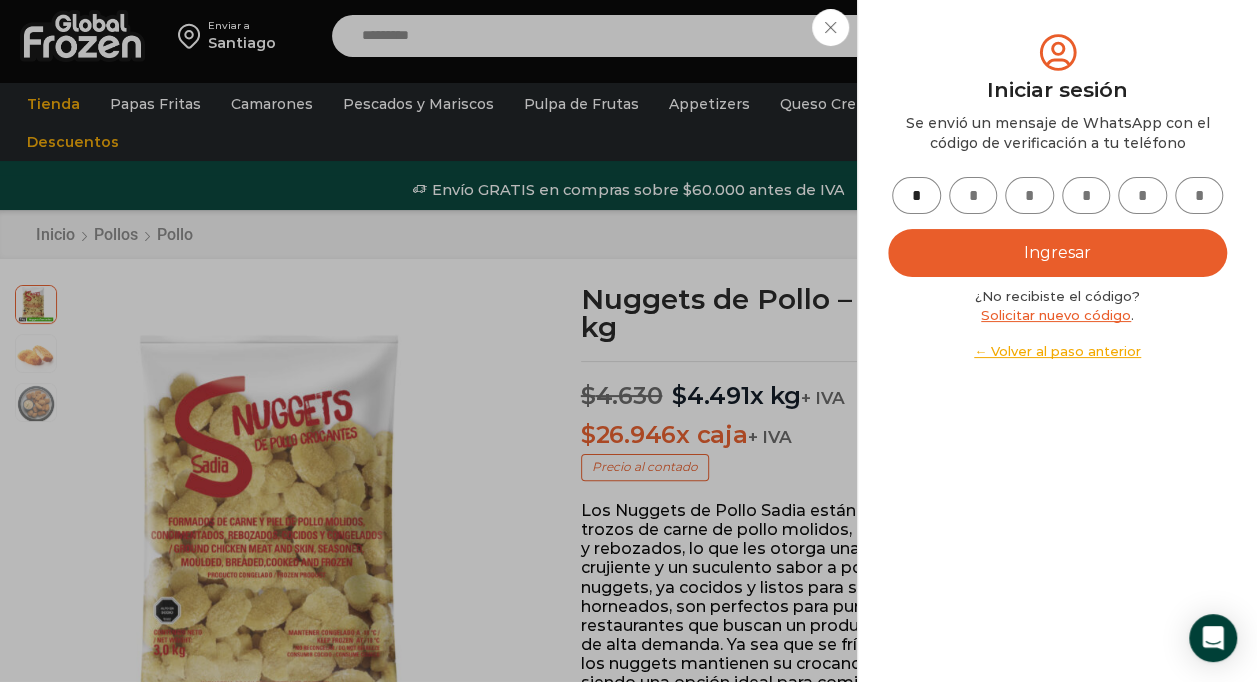 type on "*" 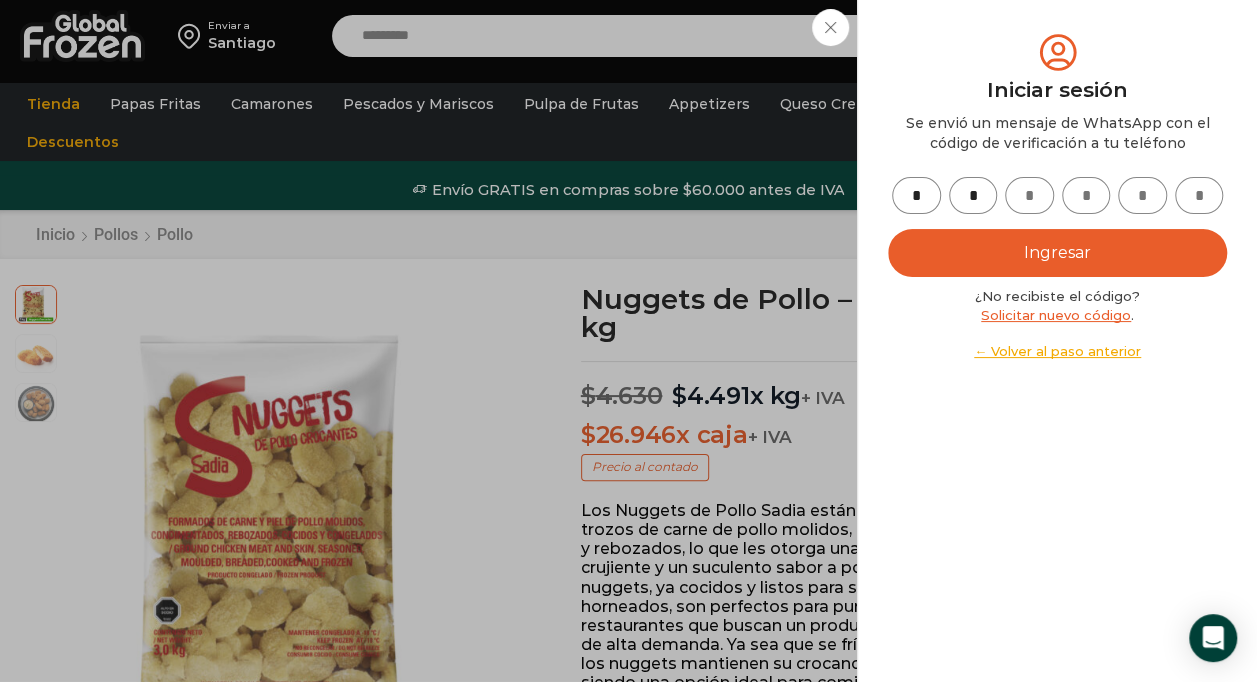 type on "*" 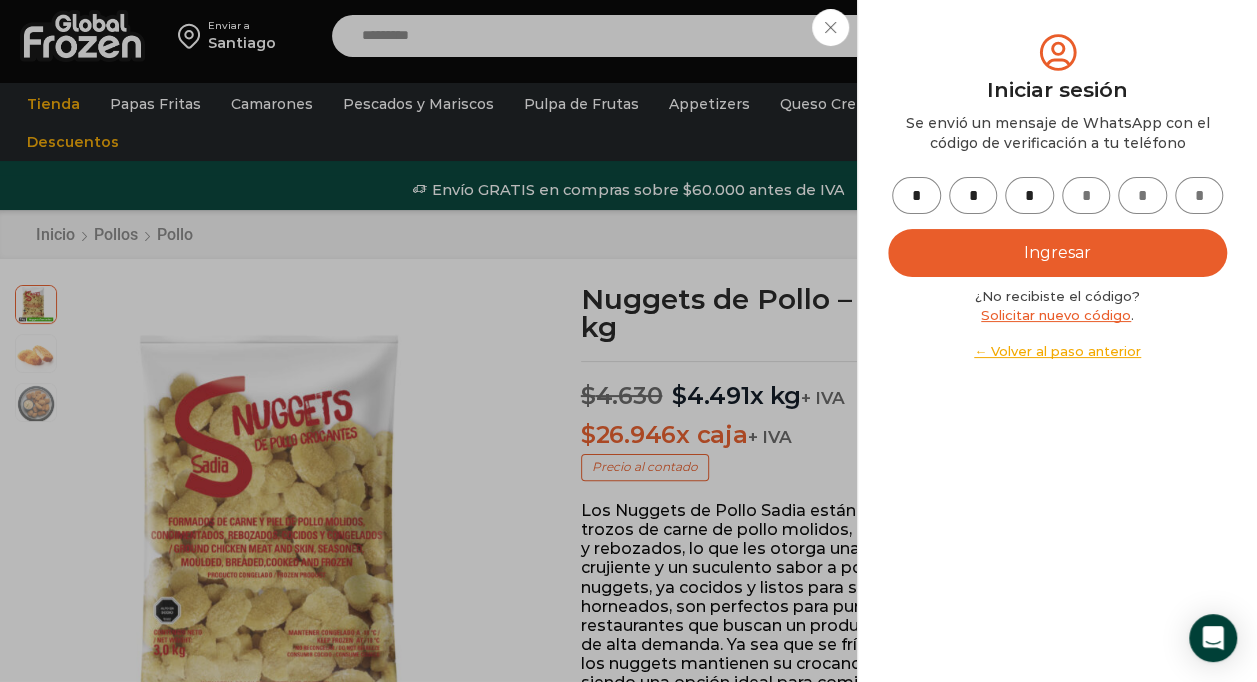 type on "*" 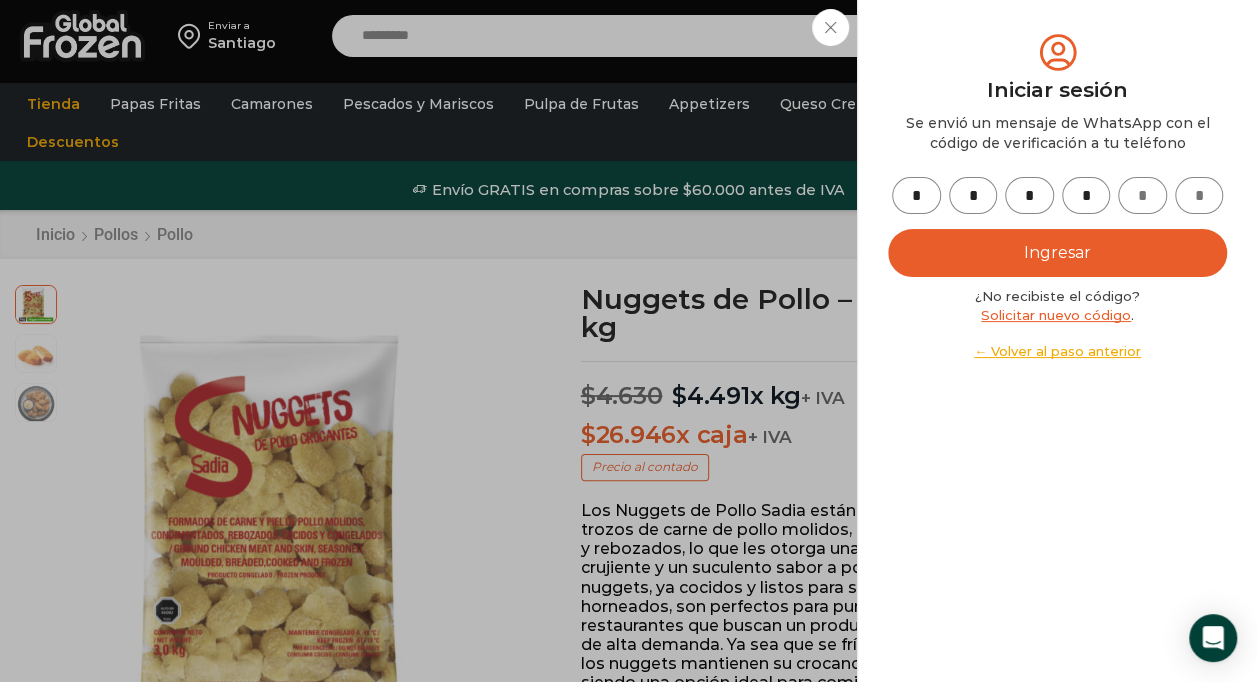type on "*" 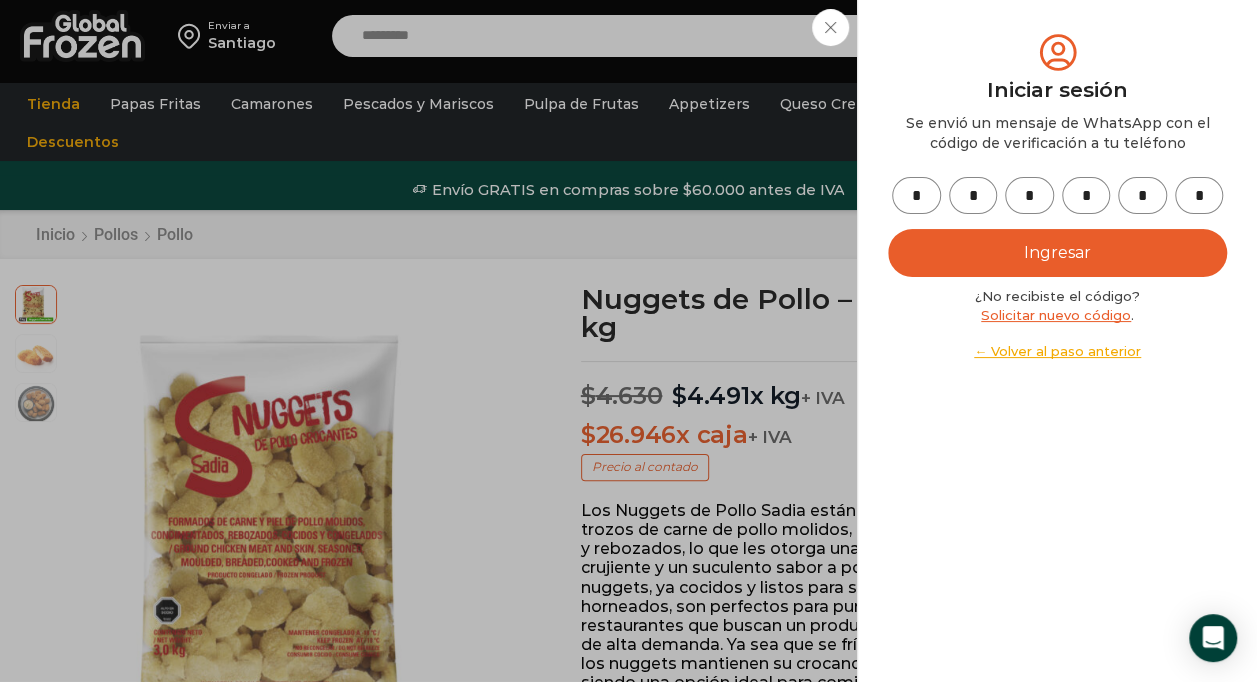 type on "*" 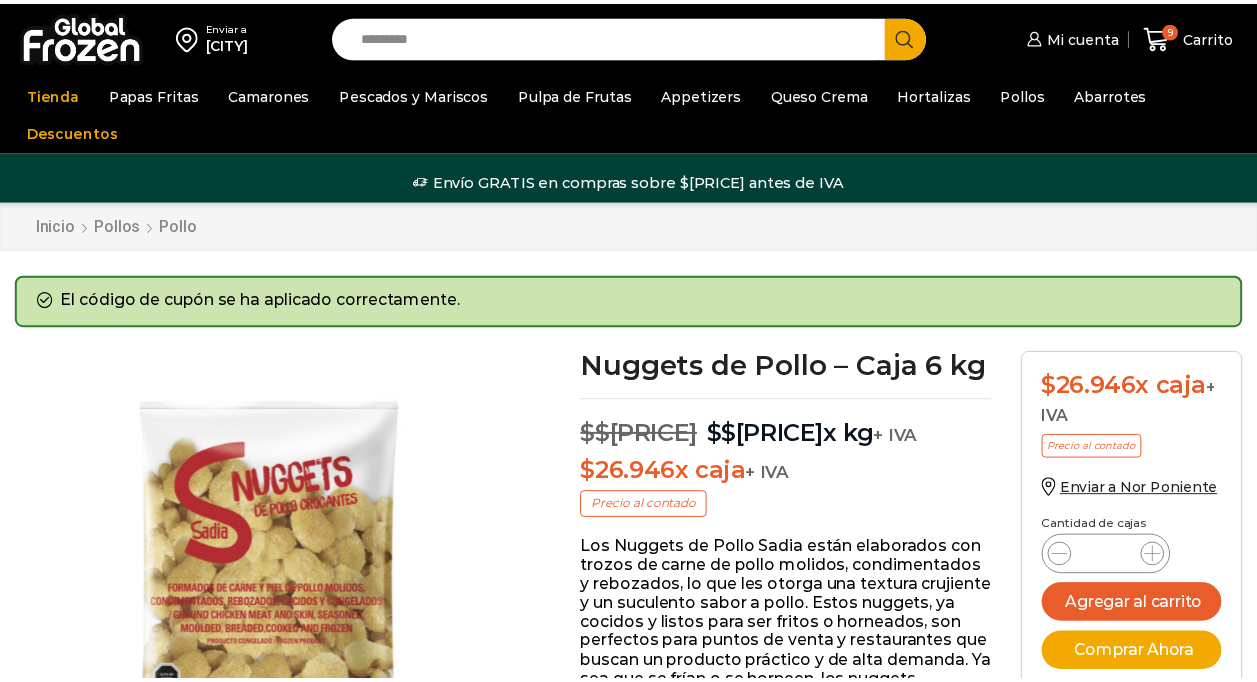 scroll, scrollTop: 1, scrollLeft: 0, axis: vertical 